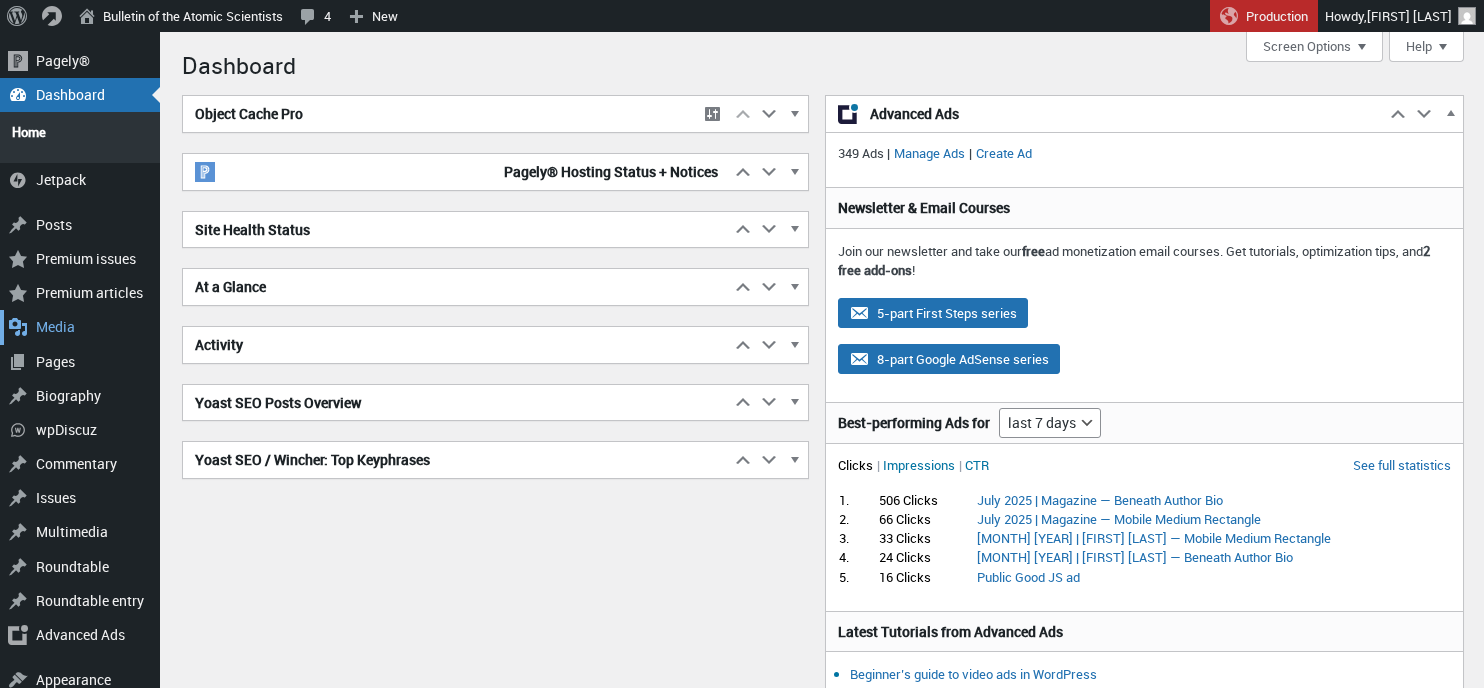 scroll, scrollTop: 0, scrollLeft: 0, axis: both 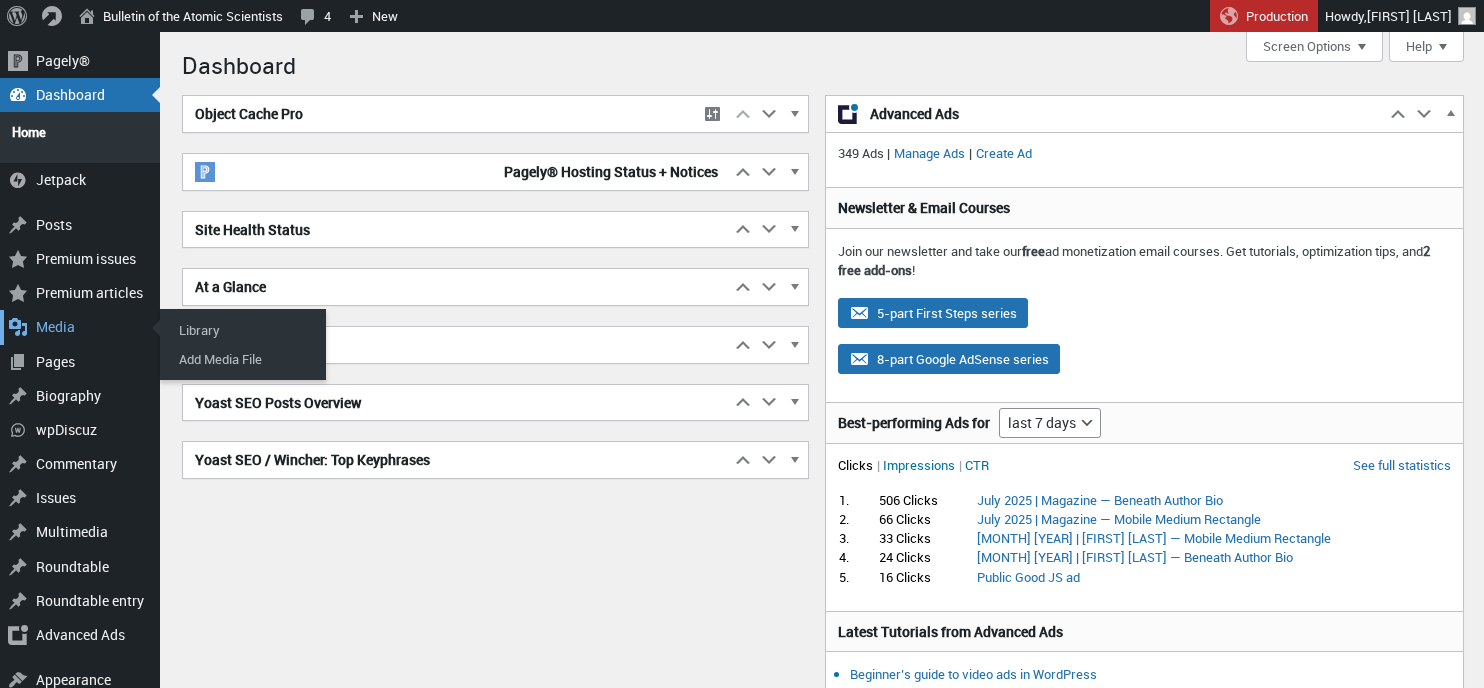 click on "Media" at bounding box center [80, 327] 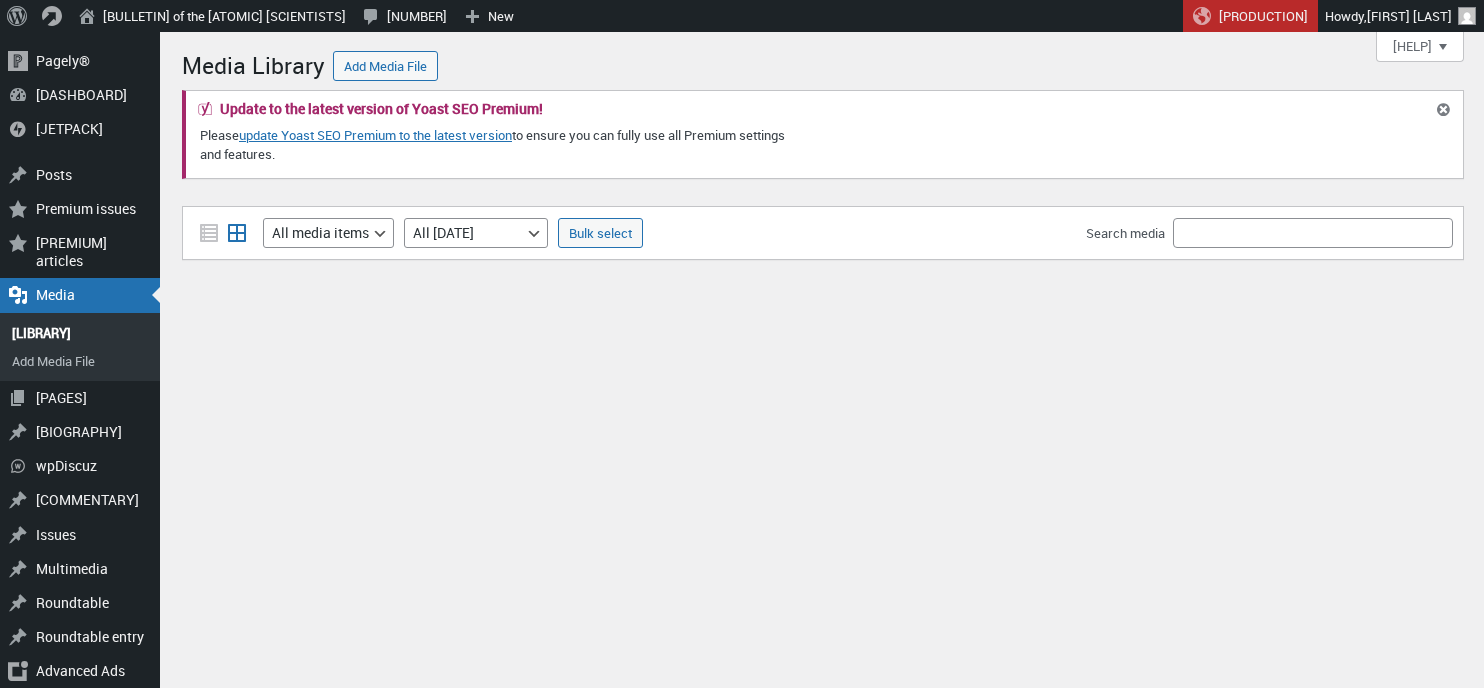 scroll, scrollTop: 0, scrollLeft: 0, axis: both 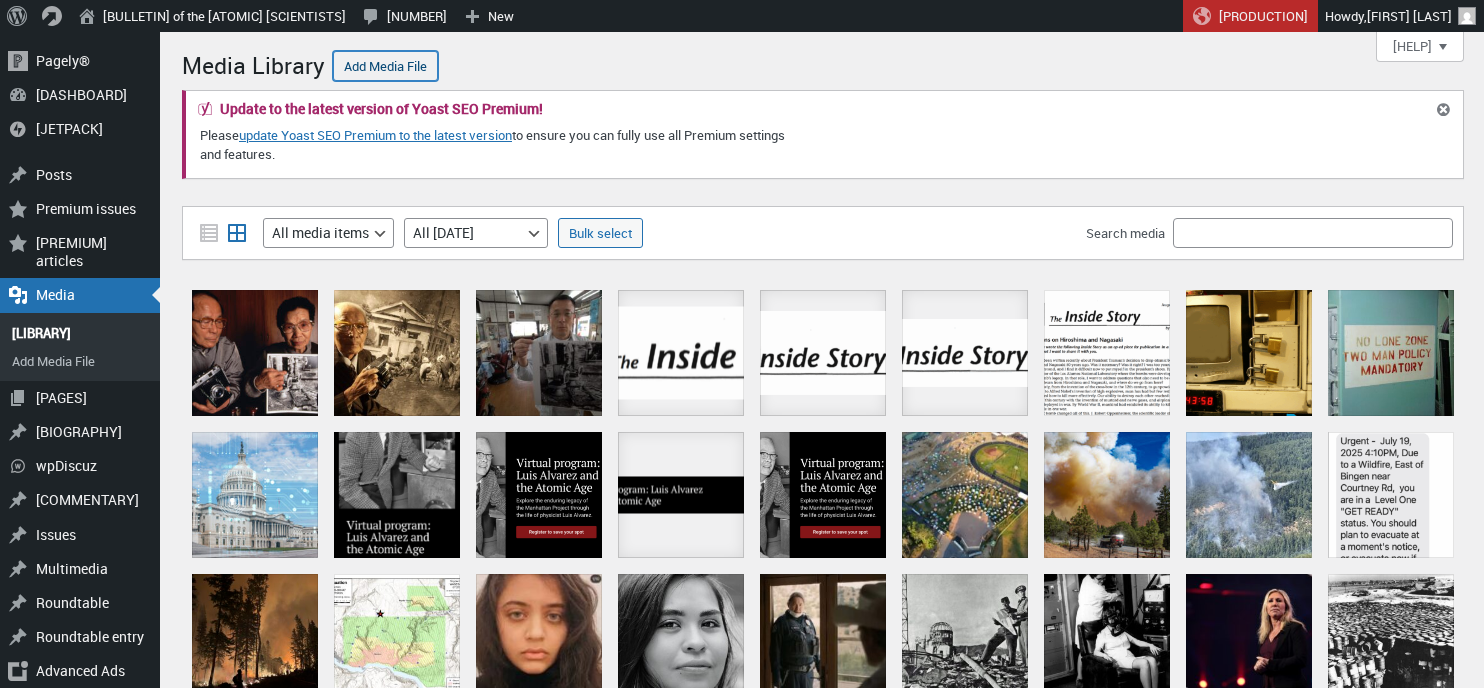 click on "Add Media File" at bounding box center (385, 66) 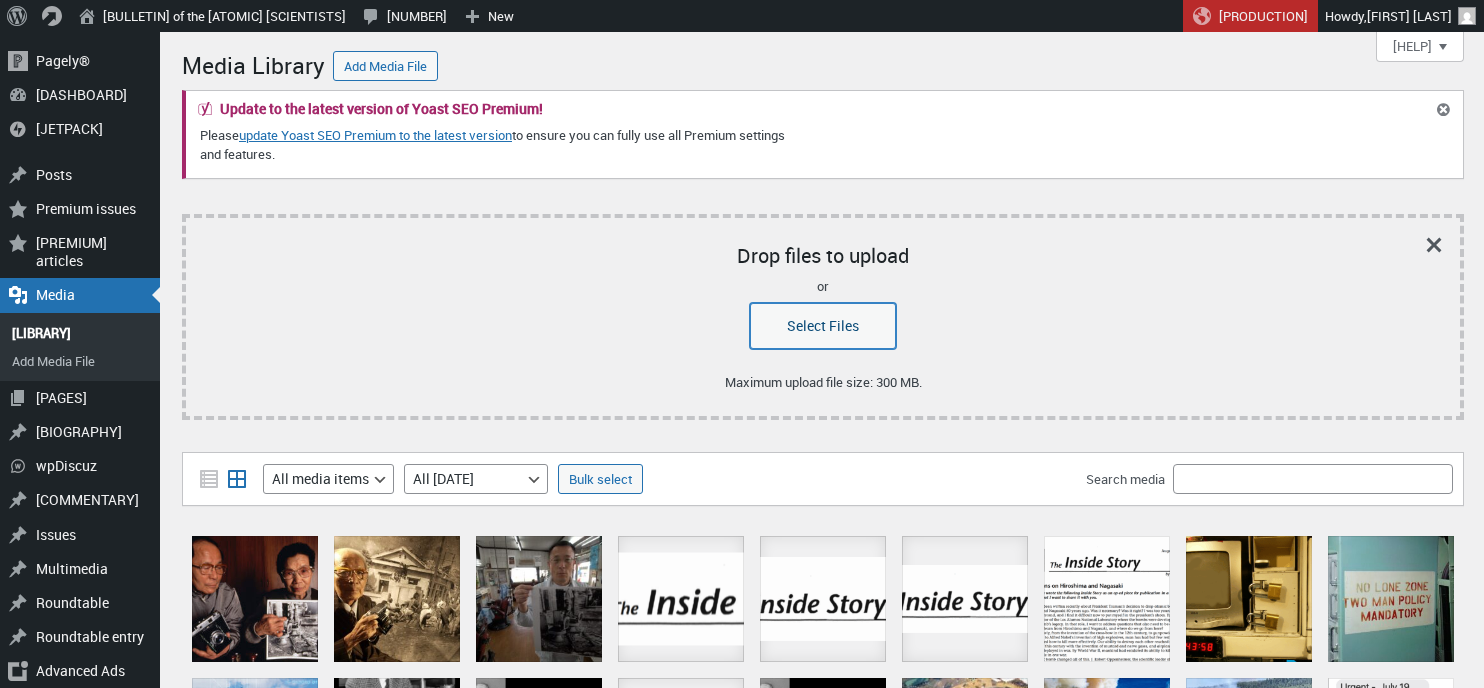 click on "Select Files" at bounding box center [823, 326] 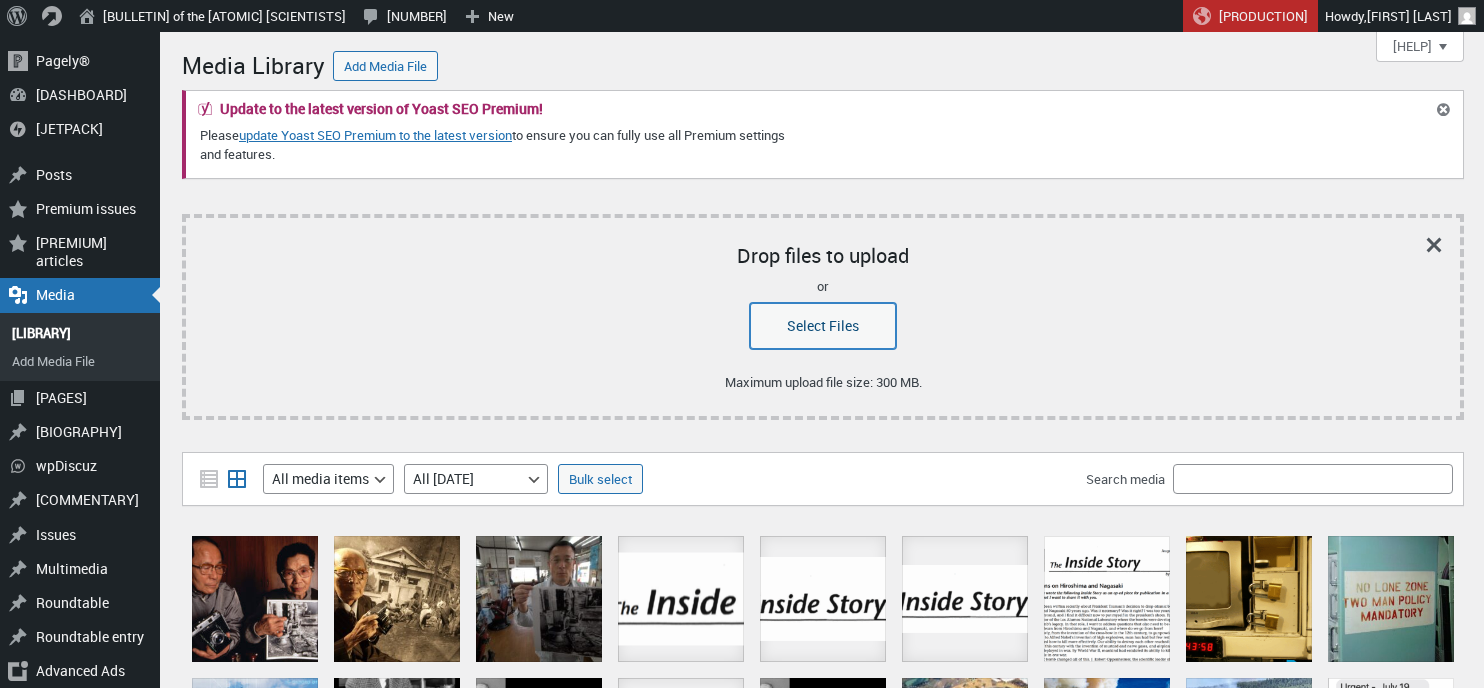 type on "C:\fakepath\CBM2025SponsorshipLevels.pdf" 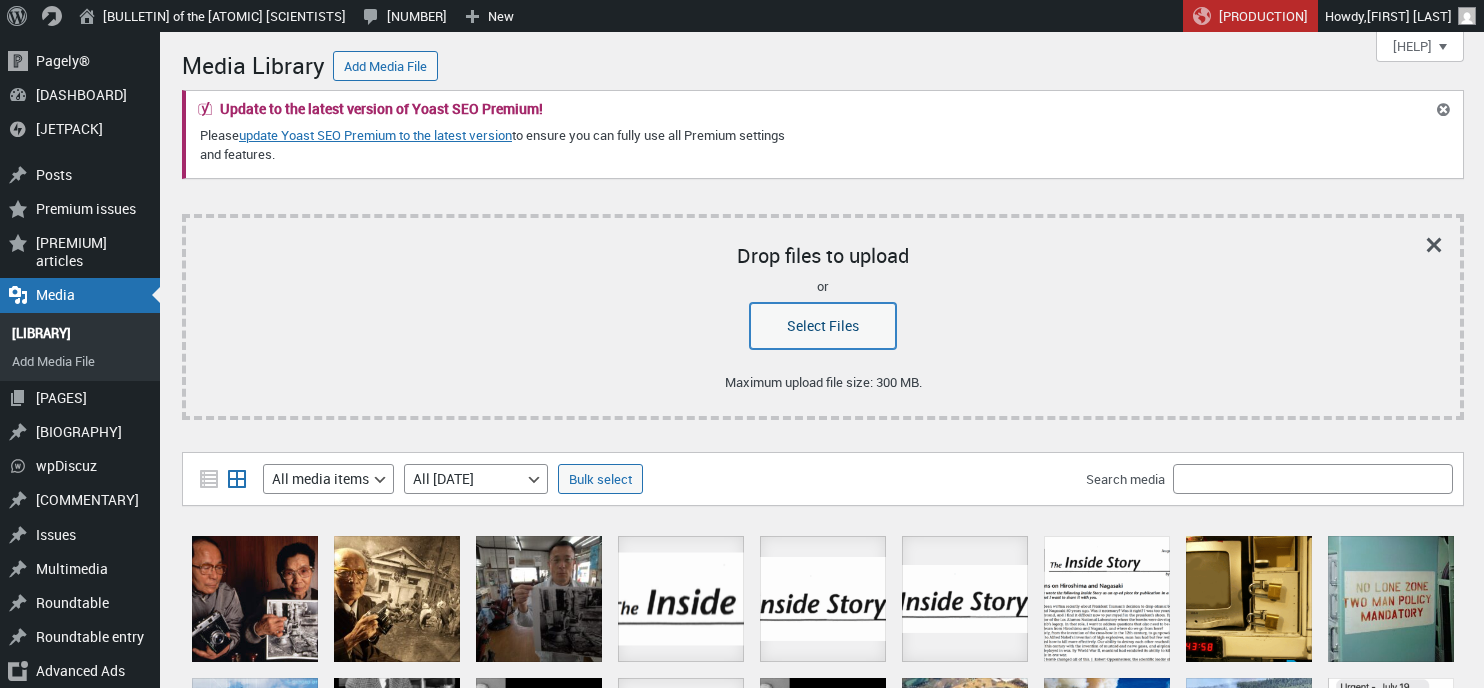 type 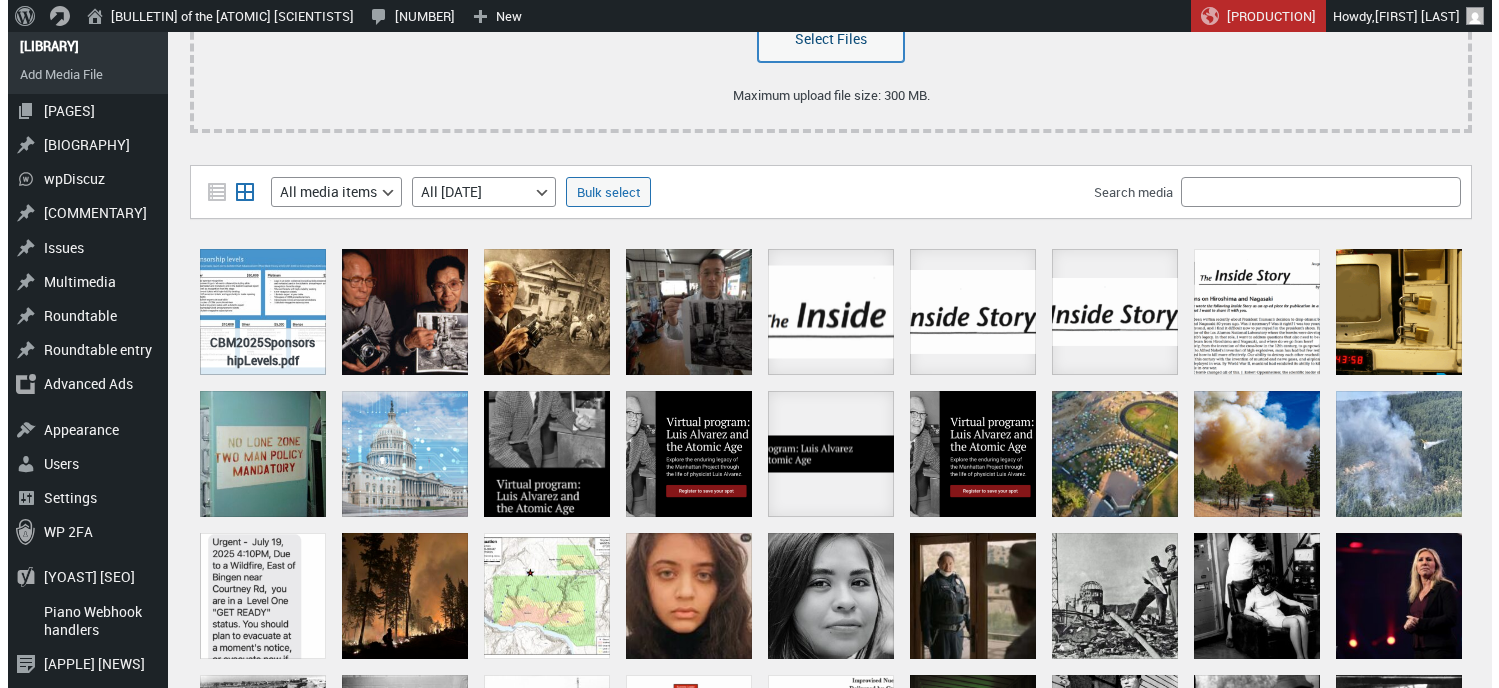 scroll, scrollTop: 319, scrollLeft: 0, axis: vertical 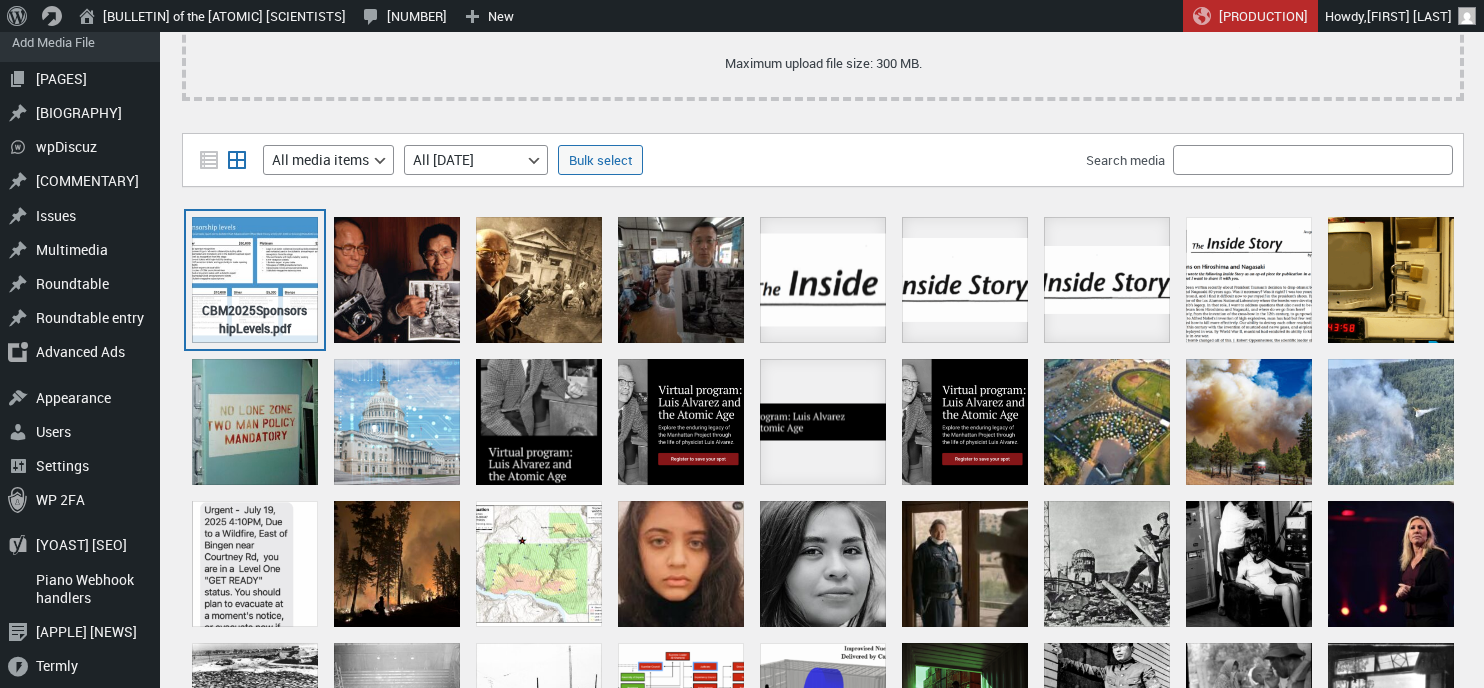 click on "CBM2025SponsorshipLevels.pdf" at bounding box center (255, 280) 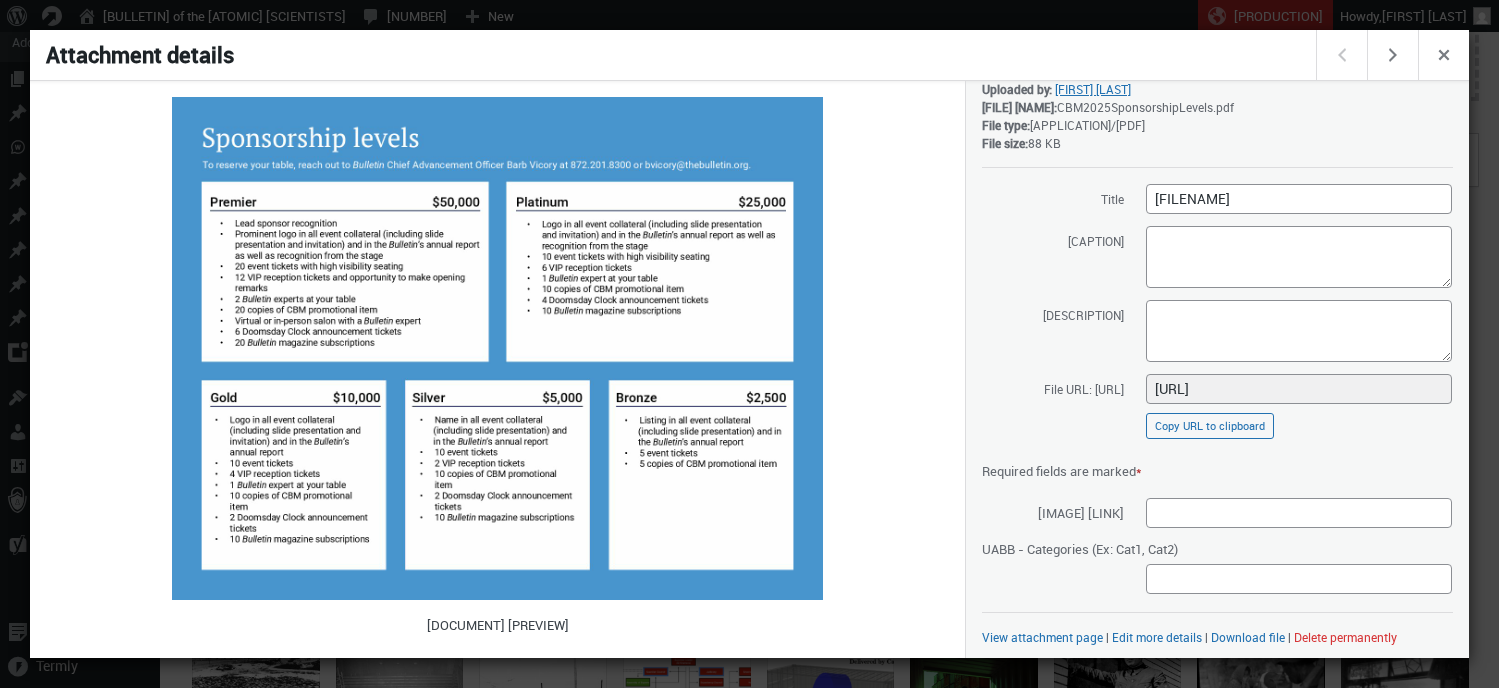 scroll, scrollTop: 59, scrollLeft: 0, axis: vertical 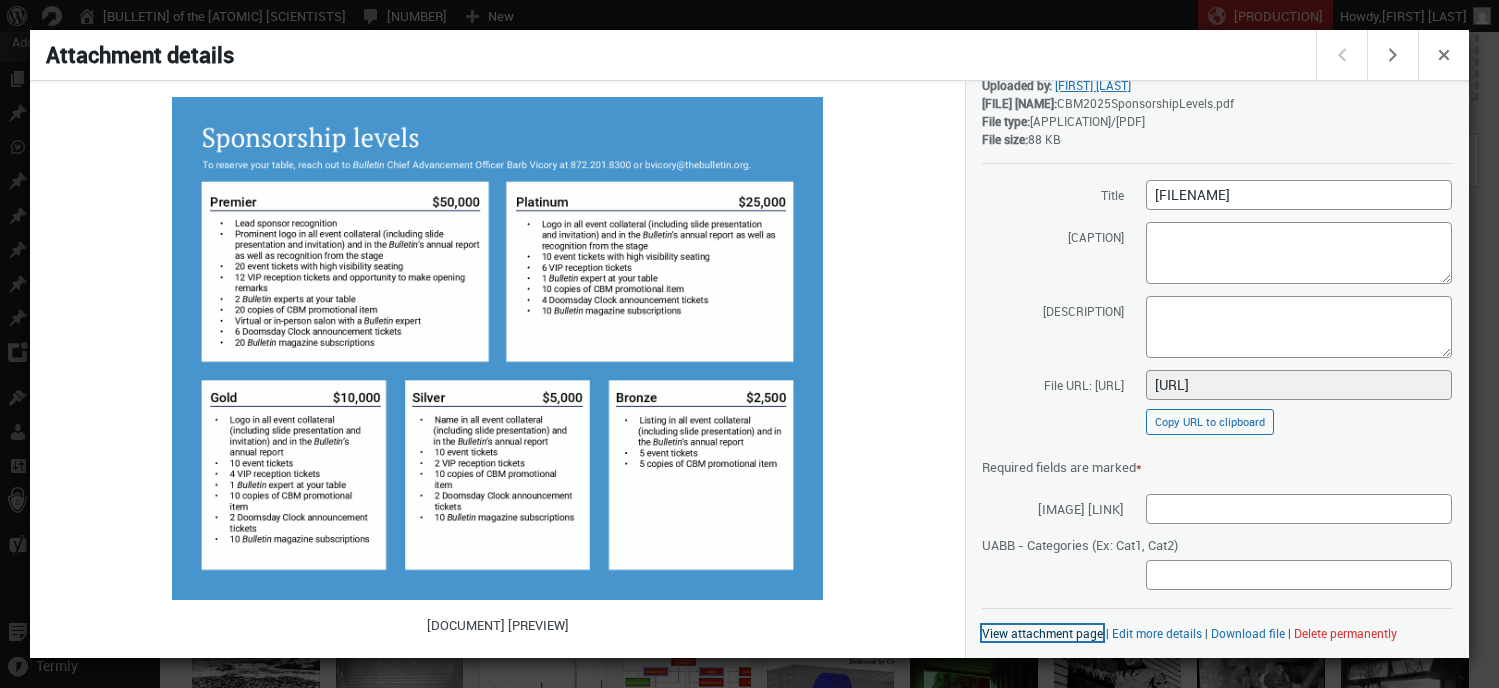 click on "View attachment page" at bounding box center [1042, 633] 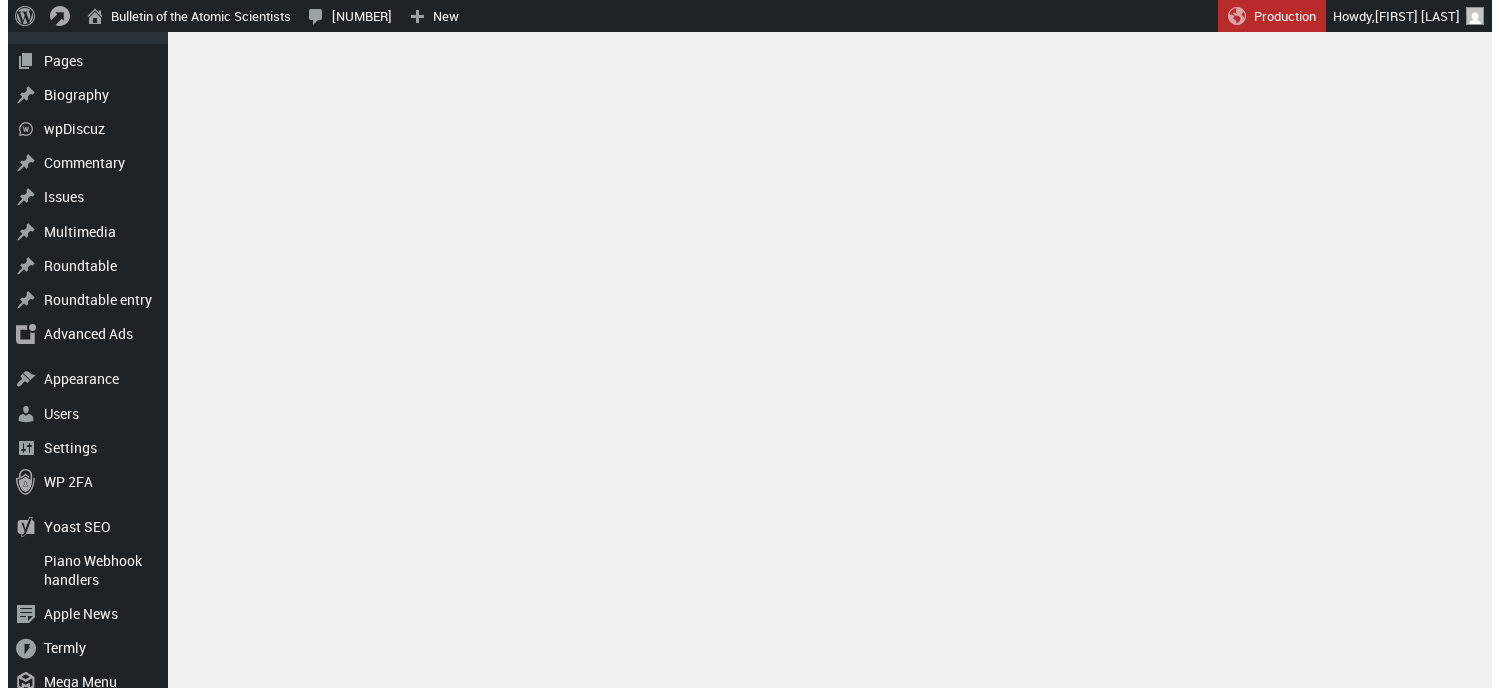 scroll, scrollTop: 0, scrollLeft: 0, axis: both 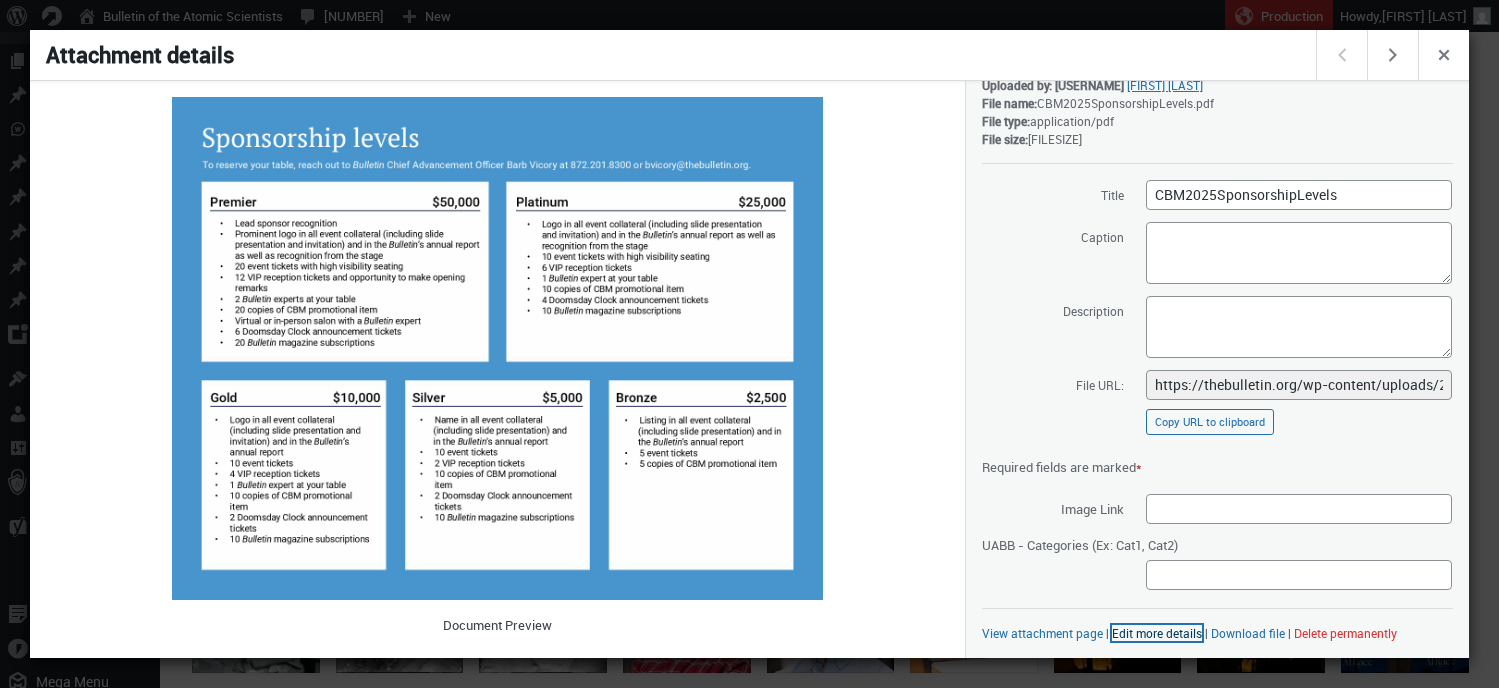 click on "Edit more details" at bounding box center (1157, 633) 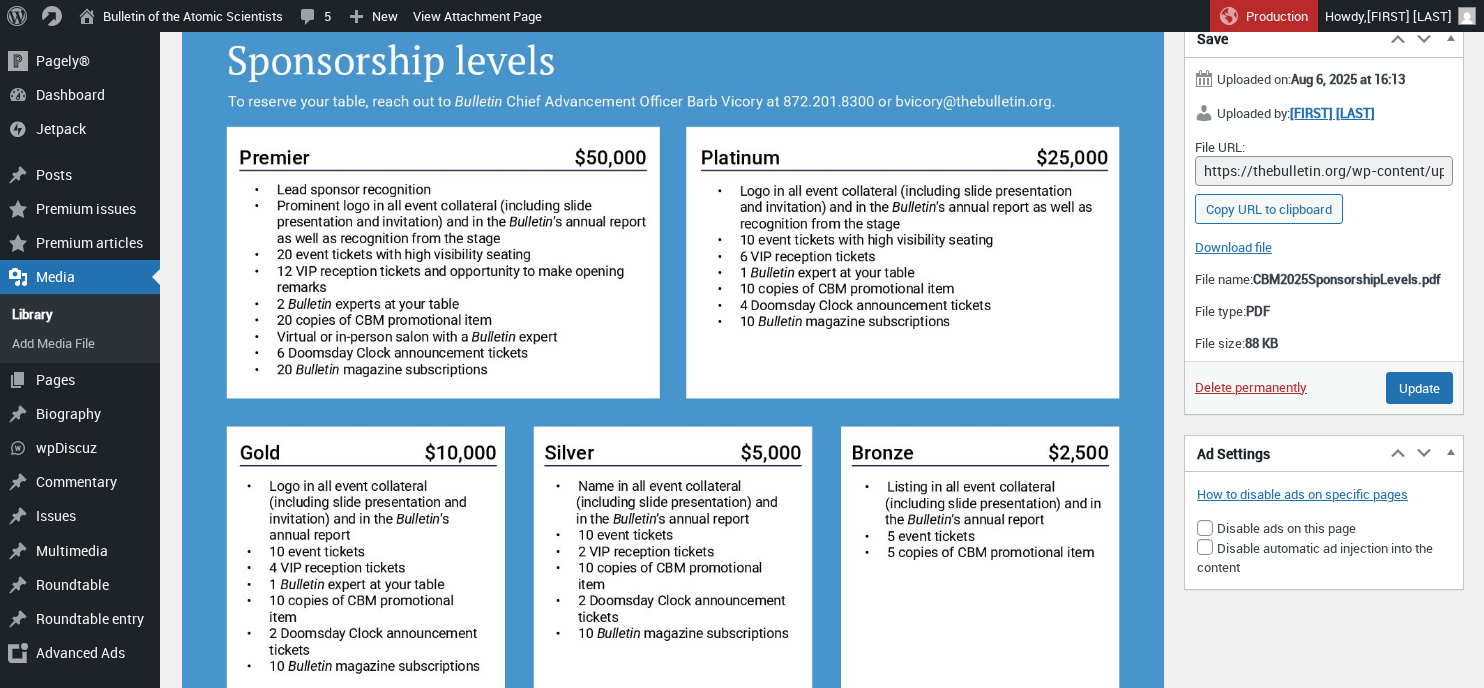 scroll, scrollTop: 0, scrollLeft: 0, axis: both 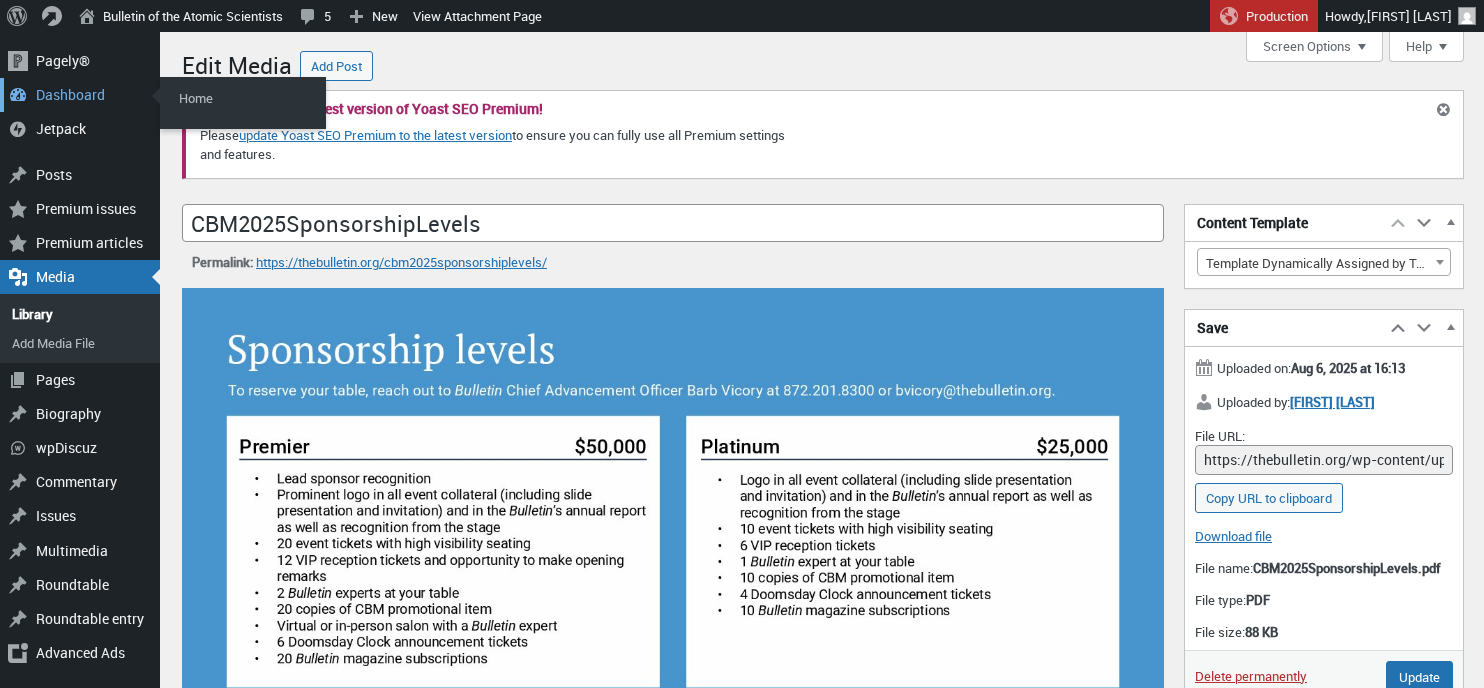 click on "Dashboard" at bounding box center [80, 95] 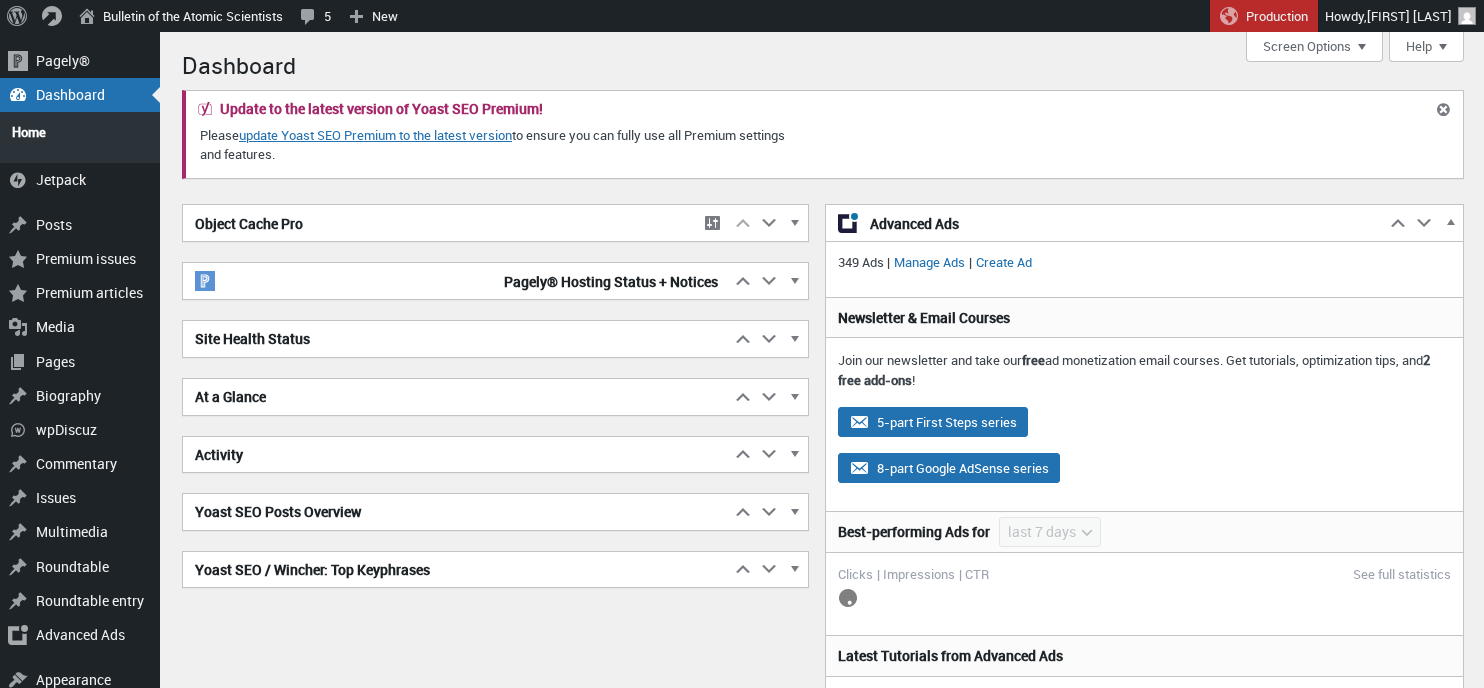 scroll, scrollTop: 0, scrollLeft: 0, axis: both 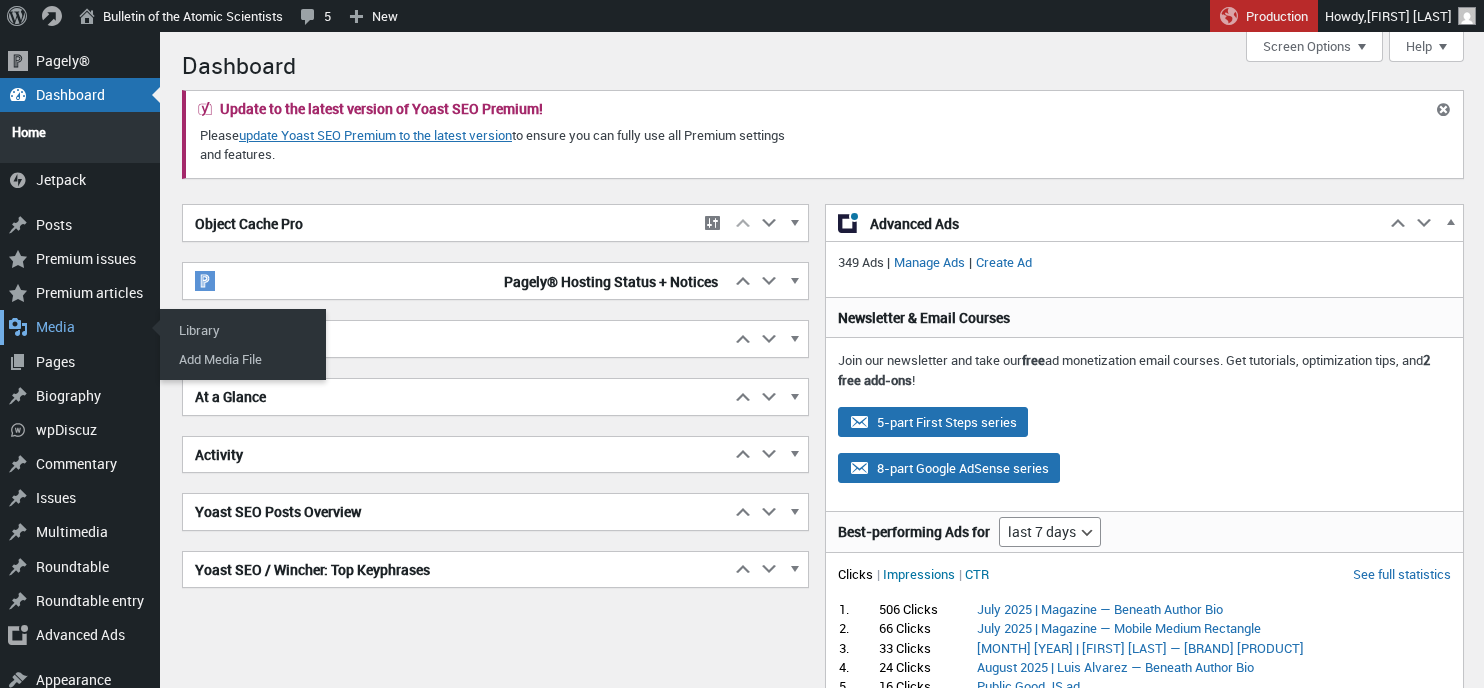 click on "Media" at bounding box center [80, 327] 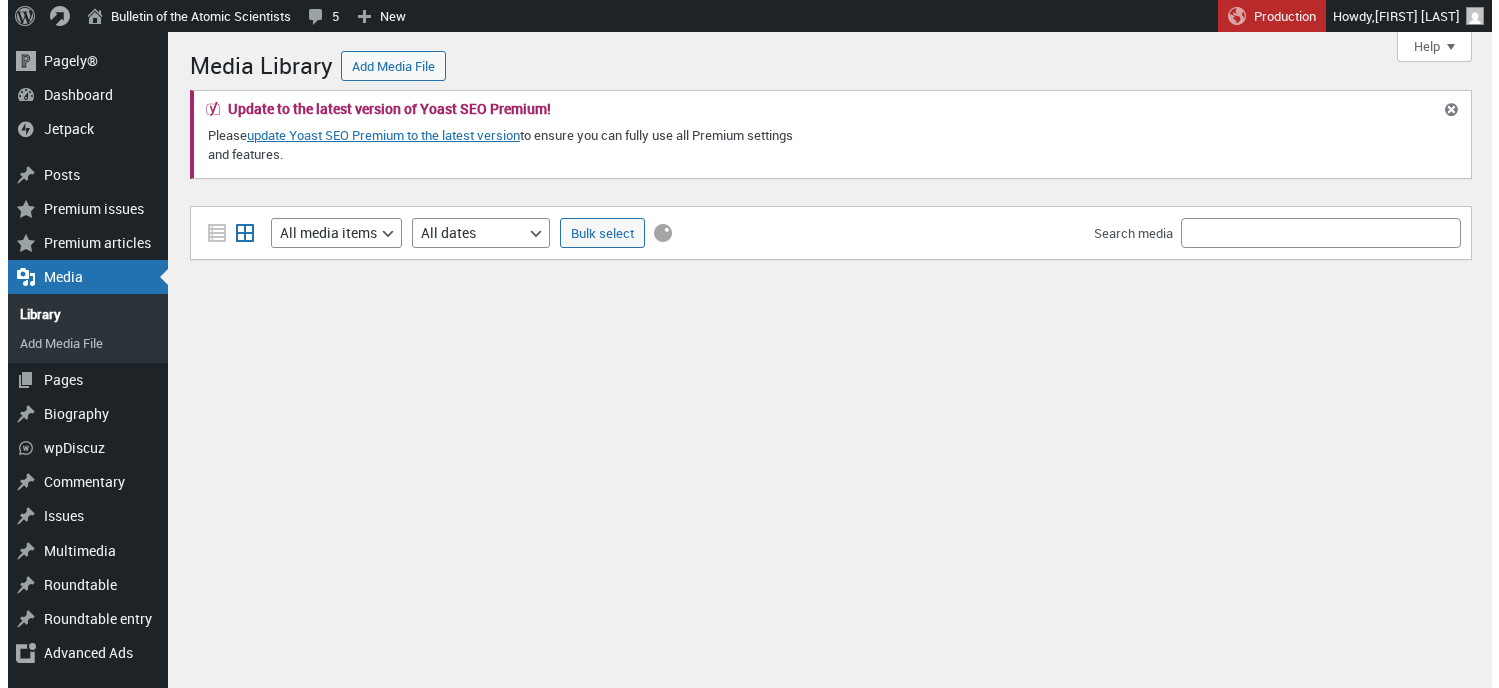 scroll, scrollTop: 0, scrollLeft: 0, axis: both 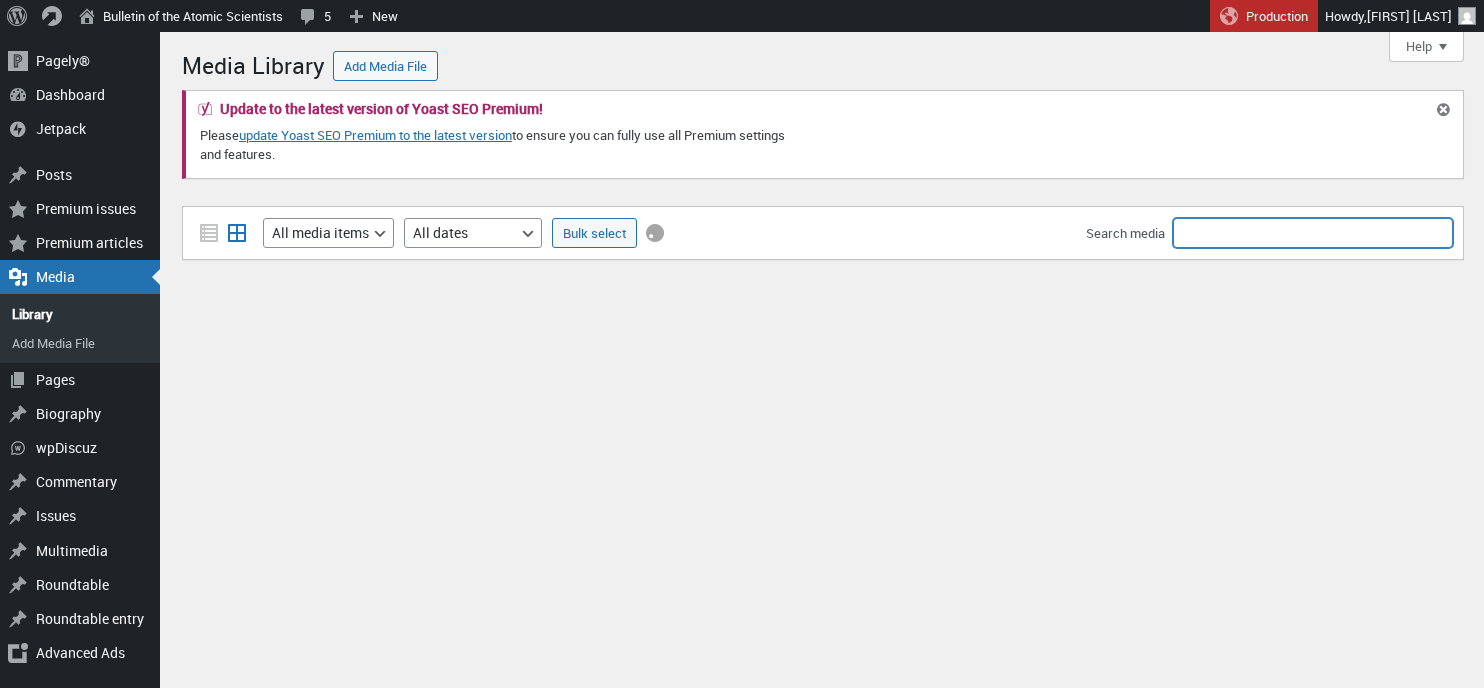 click on "Search media" at bounding box center (1313, 233) 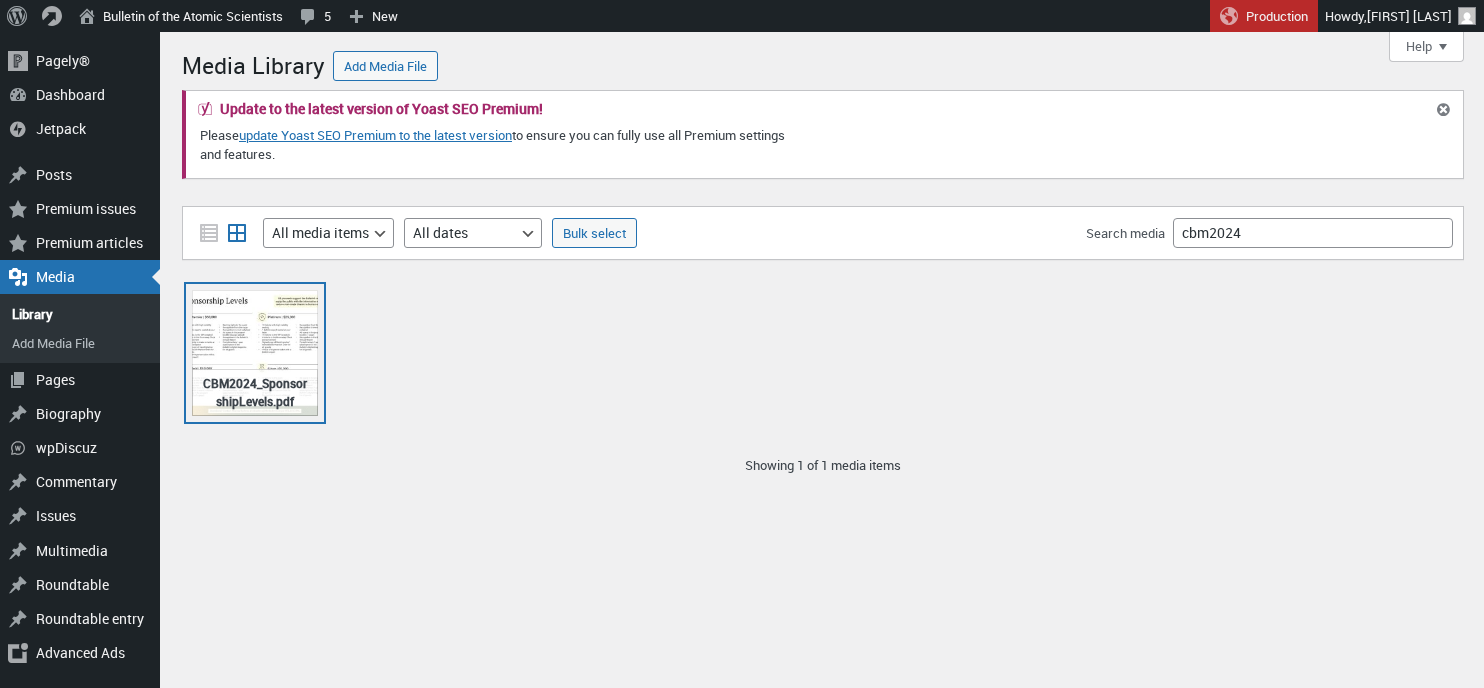 click on "CBM2024_SponsorshipLevels.pdf" at bounding box center [255, 353] 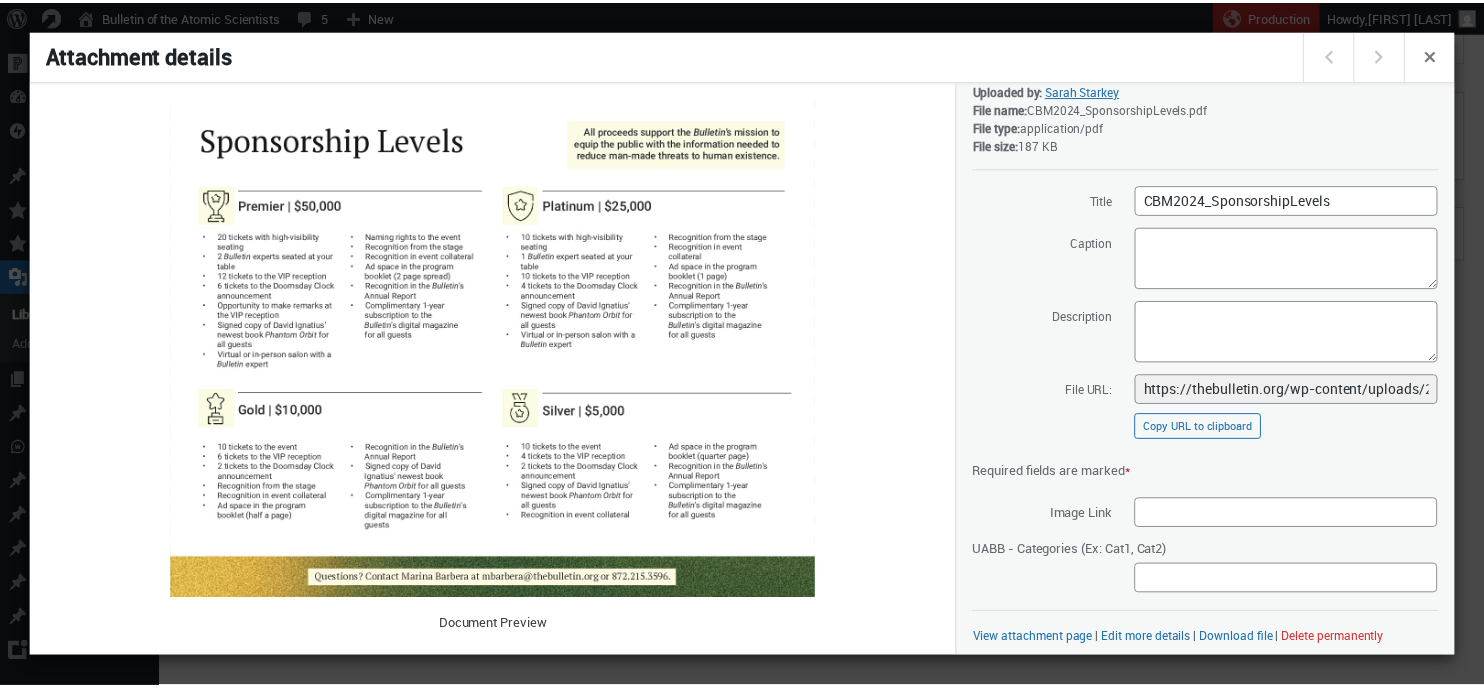 scroll, scrollTop: 59, scrollLeft: 0, axis: vertical 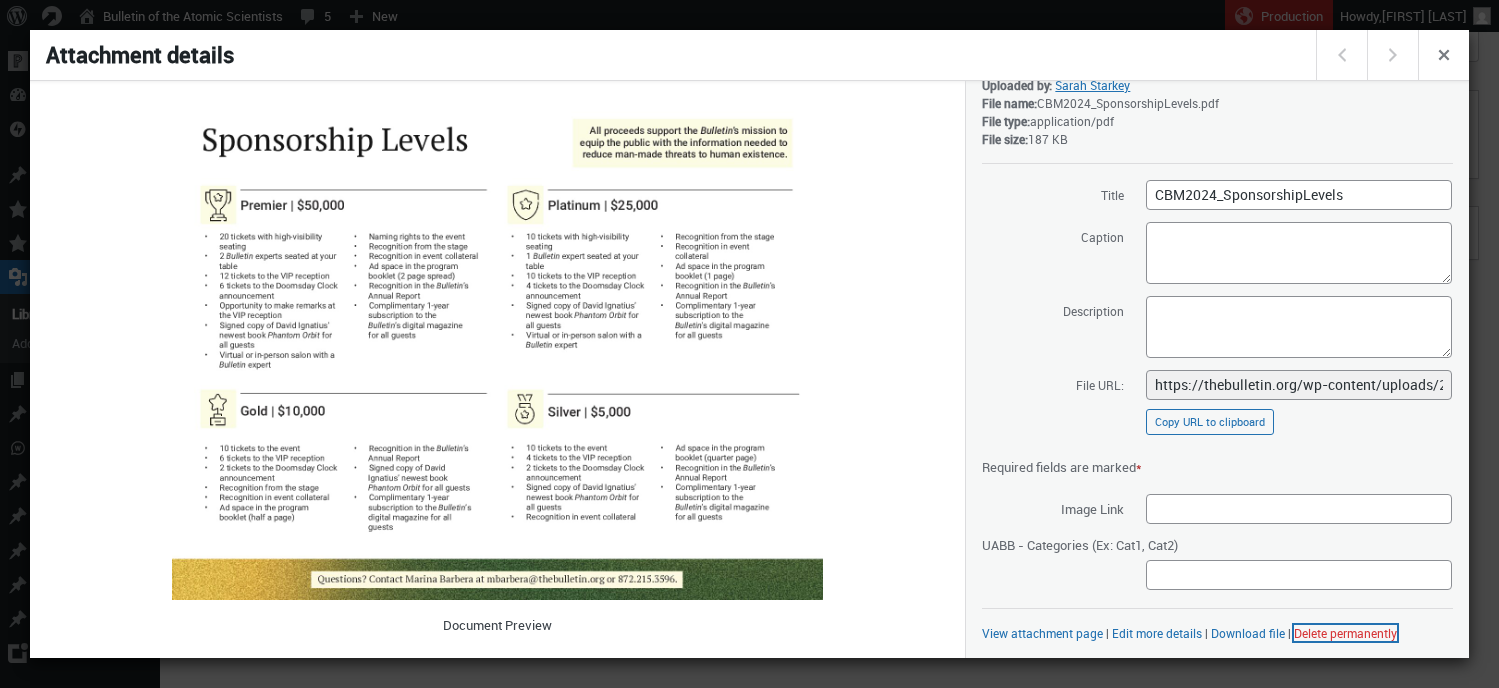 click on "Delete permanently" at bounding box center (1345, 633) 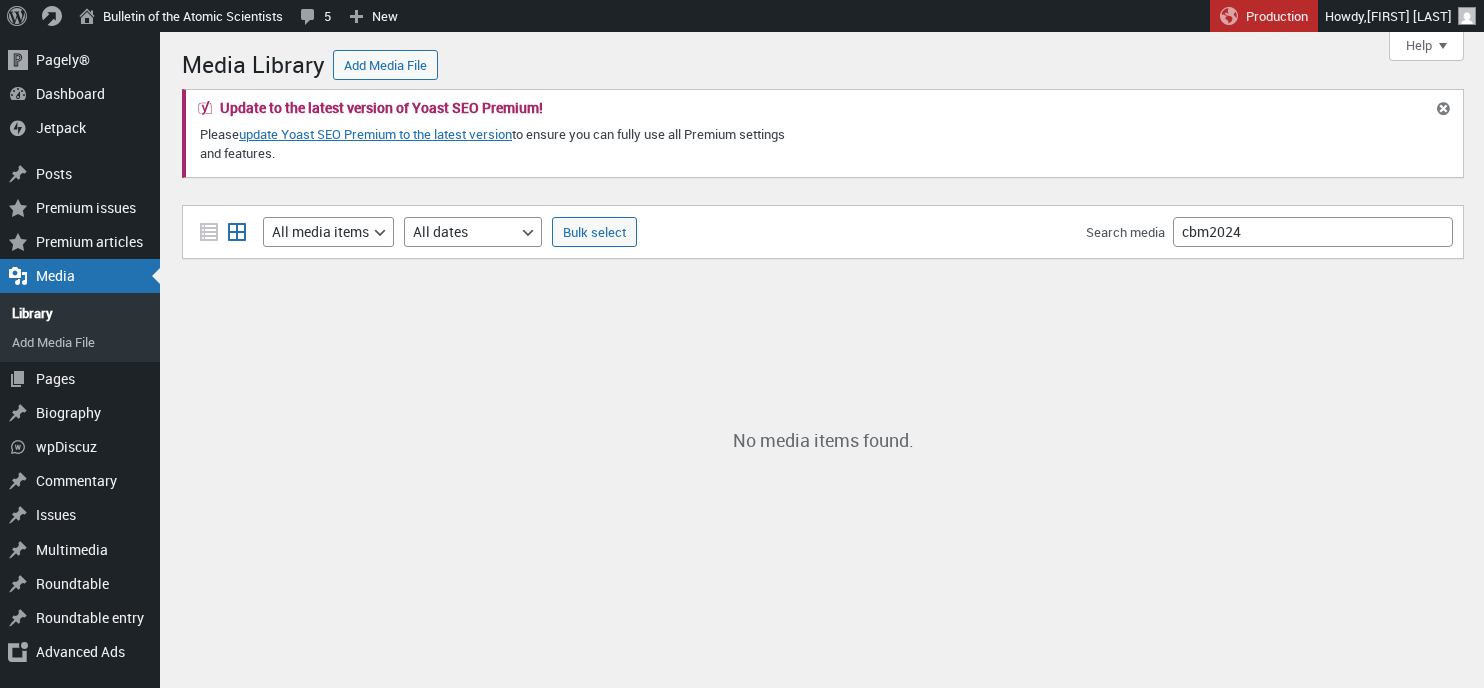 scroll, scrollTop: 0, scrollLeft: 0, axis: both 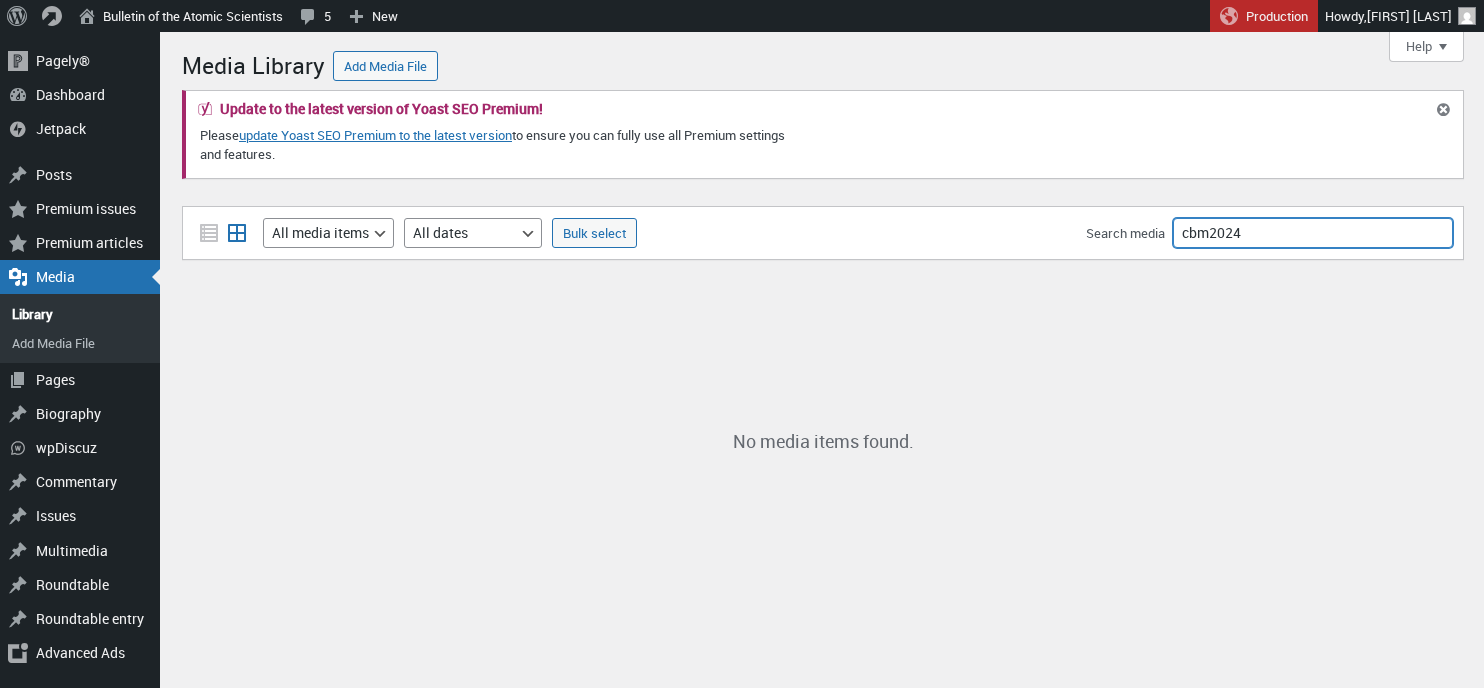 click on "cbm2024" at bounding box center [1313, 233] 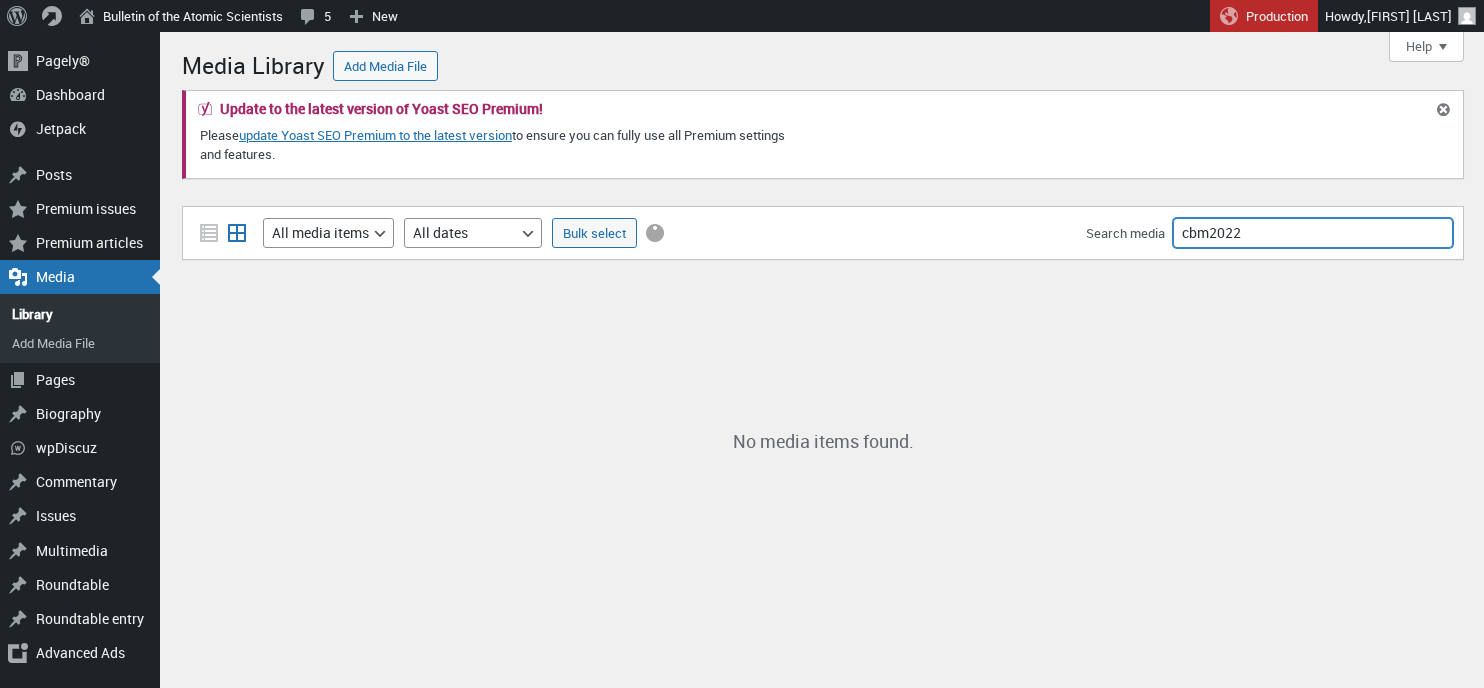 type on "cbm2022" 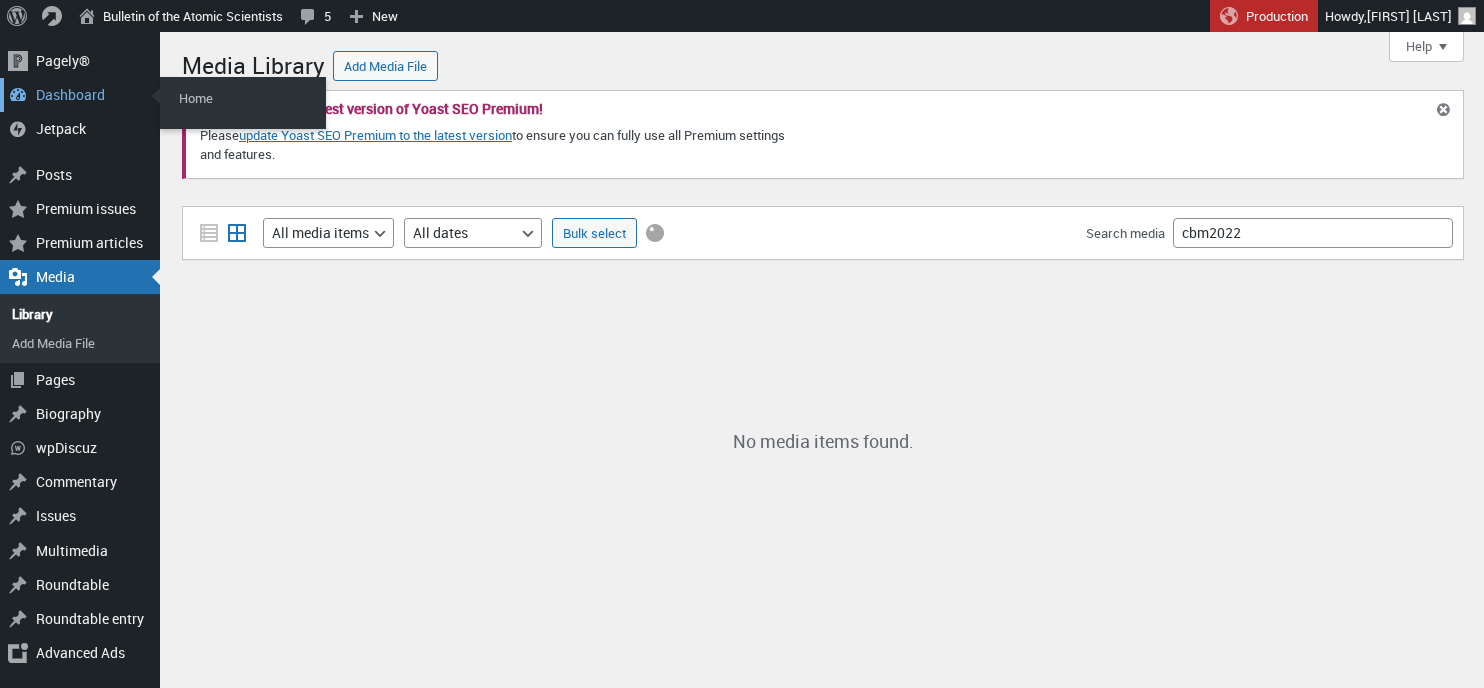 click on "Dashboard" at bounding box center (80, 95) 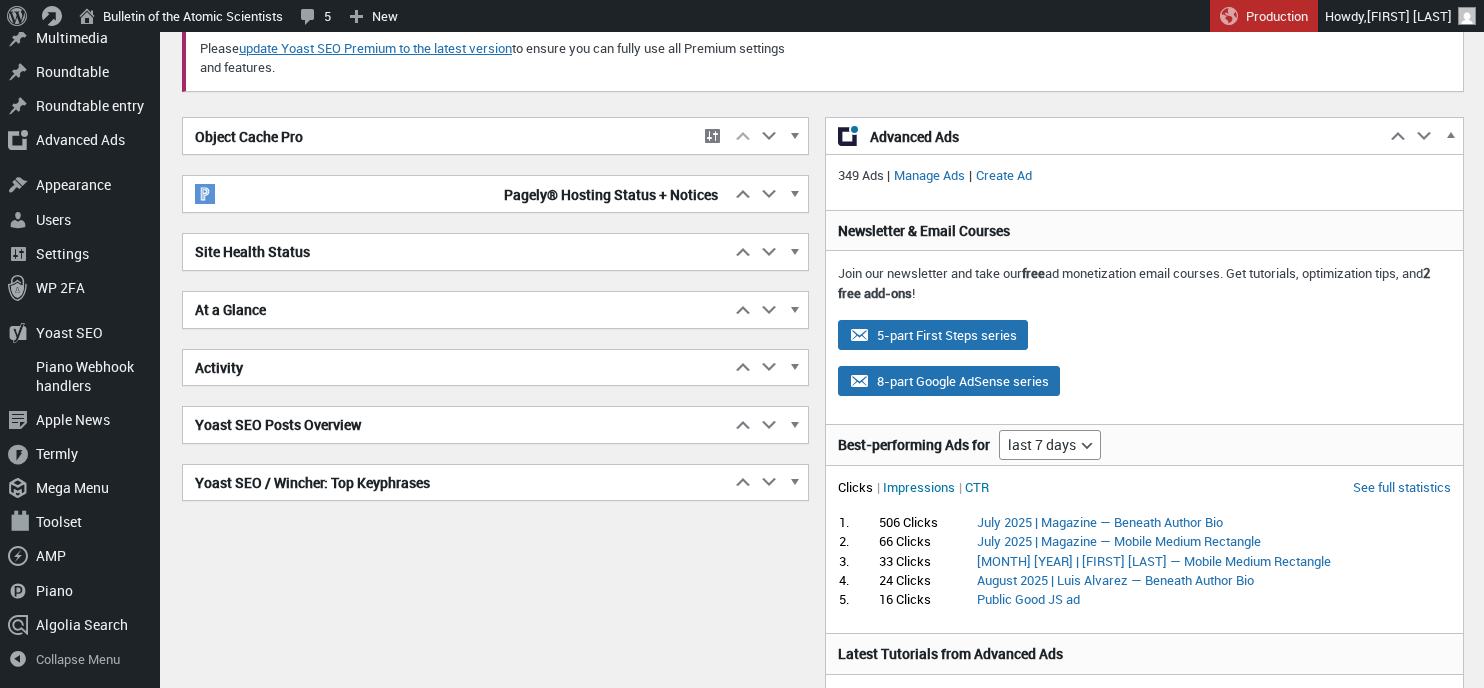 scroll, scrollTop: 611, scrollLeft: 0, axis: vertical 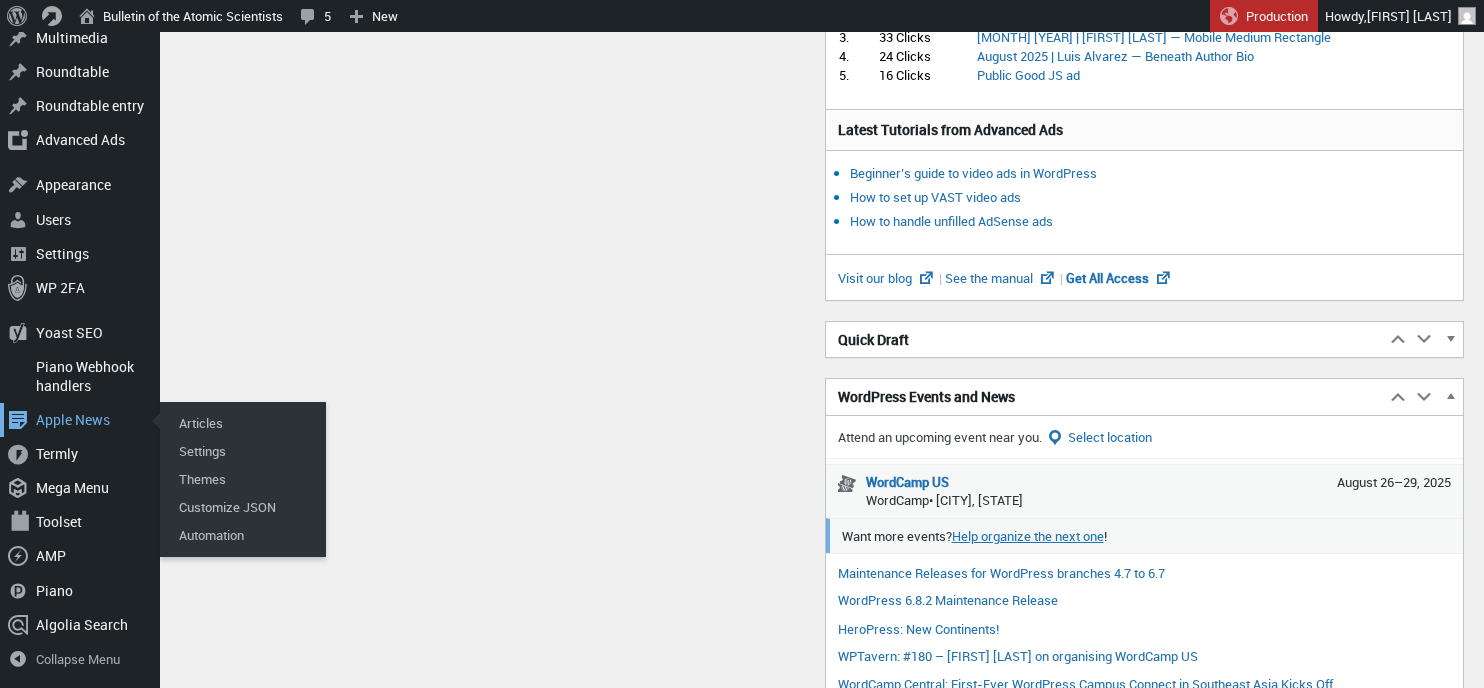 click on "Apple News" at bounding box center (80, 420) 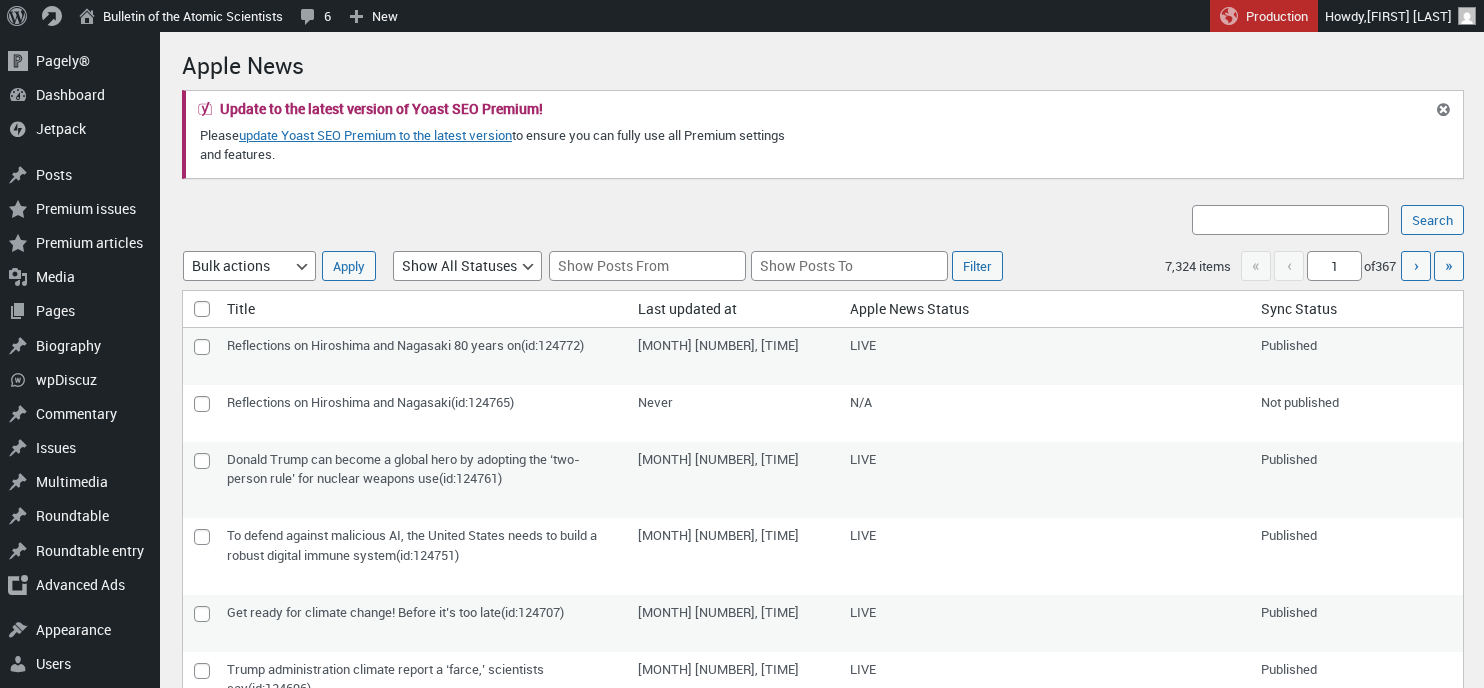 scroll, scrollTop: 0, scrollLeft: 0, axis: both 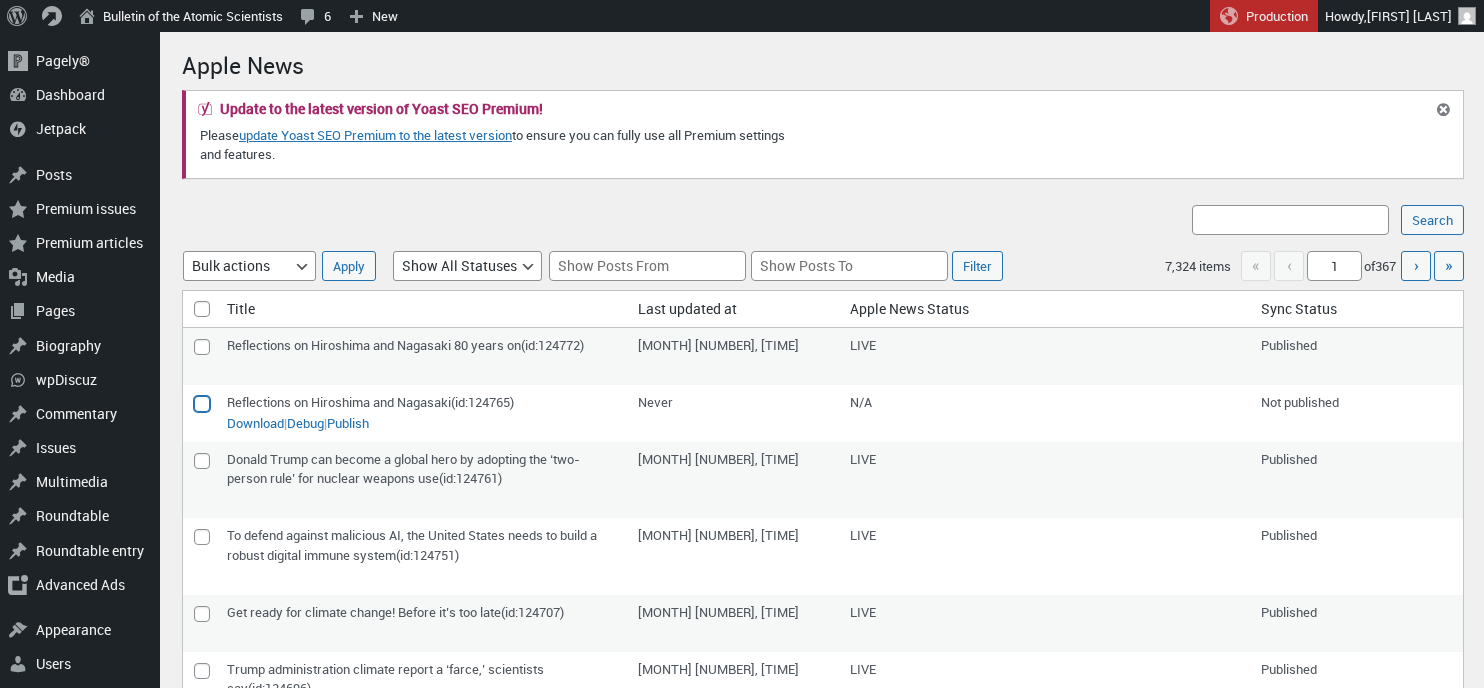 click at bounding box center [202, 404] 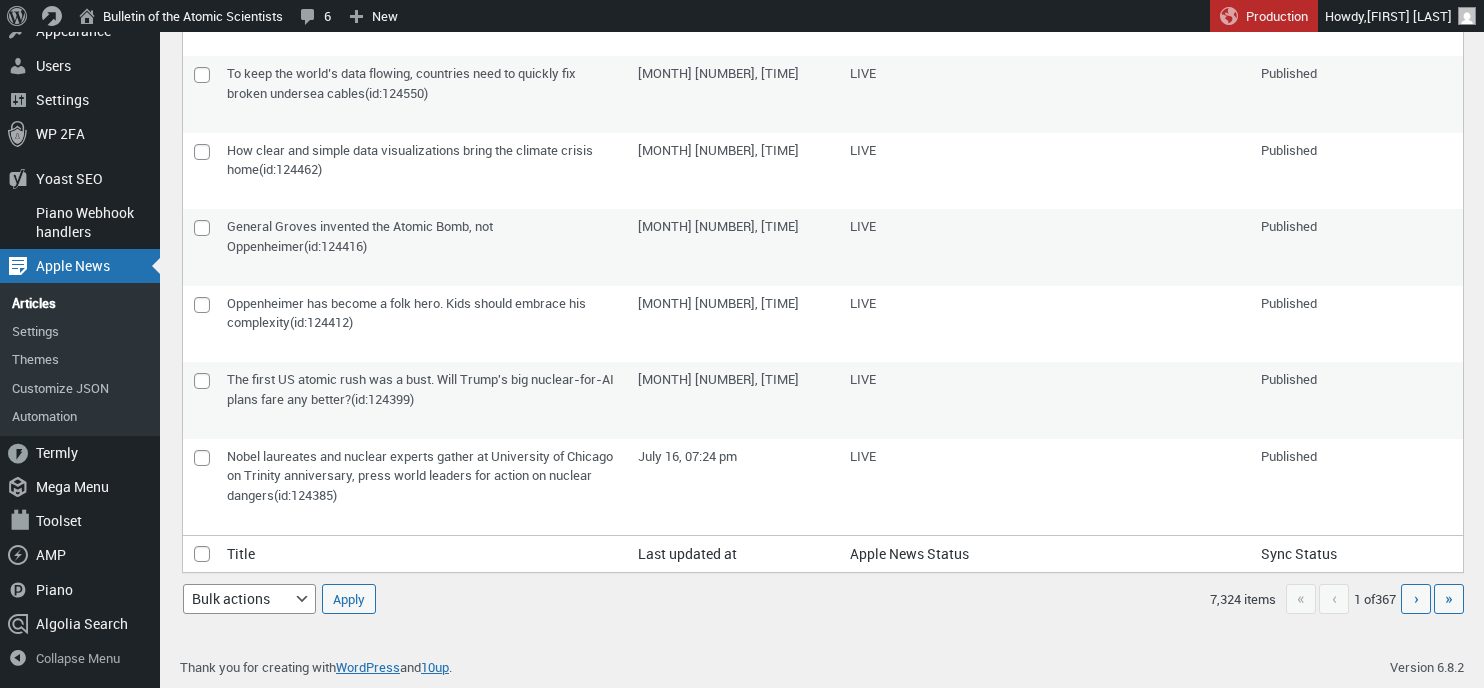 scroll, scrollTop: 0, scrollLeft: 0, axis: both 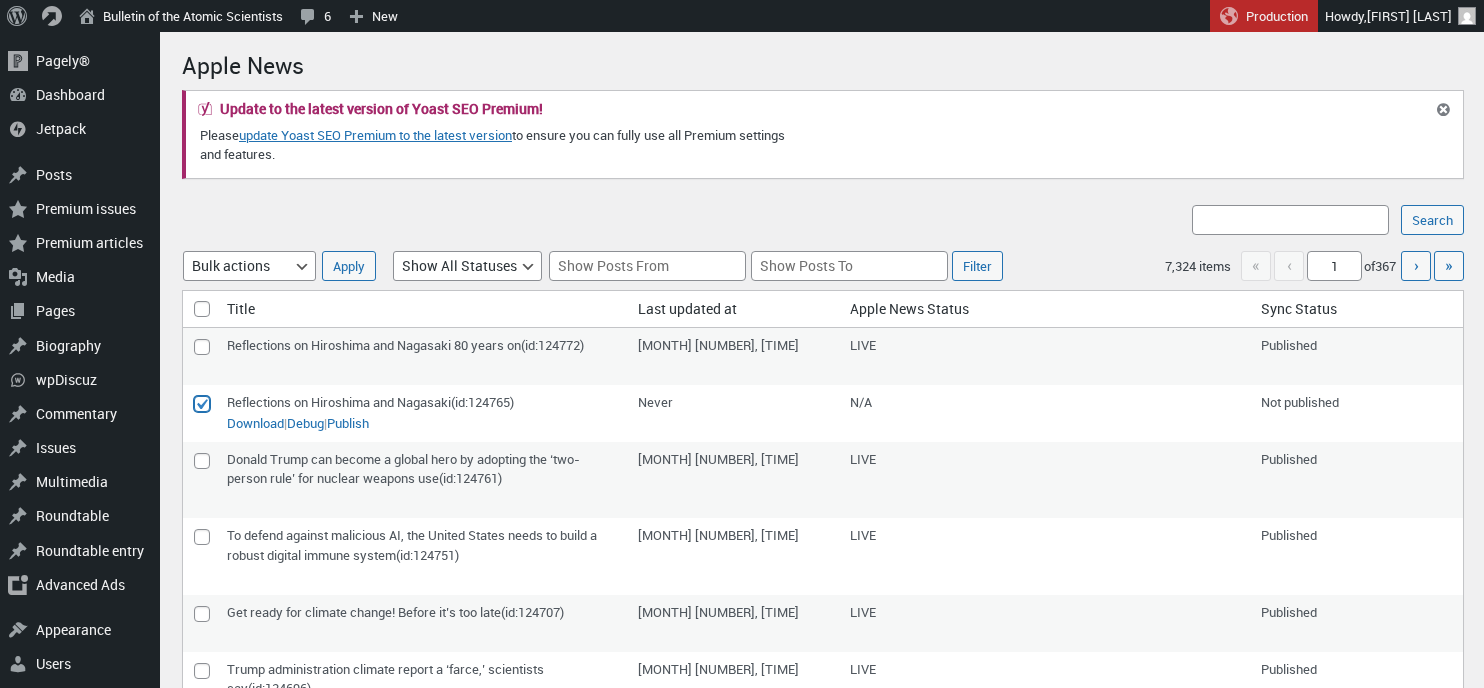 click at bounding box center [202, 404] 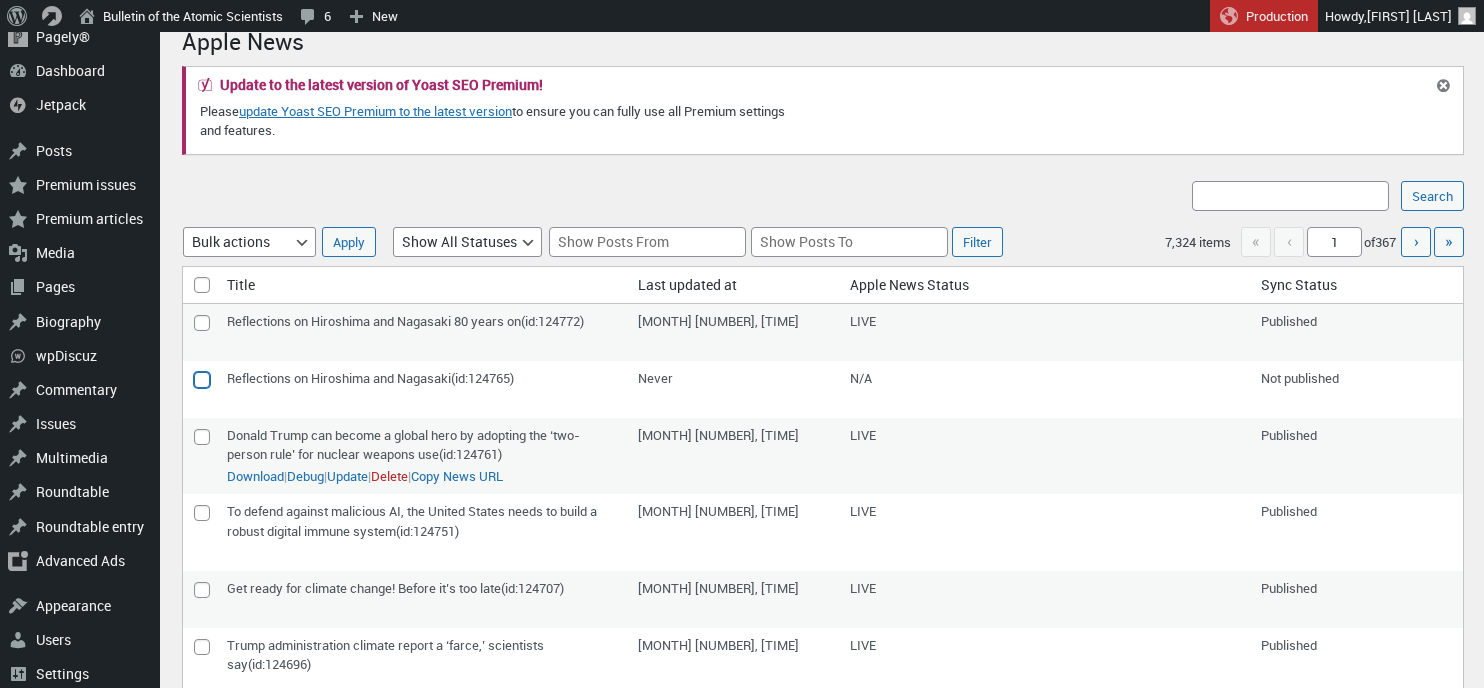 scroll, scrollTop: 0, scrollLeft: 0, axis: both 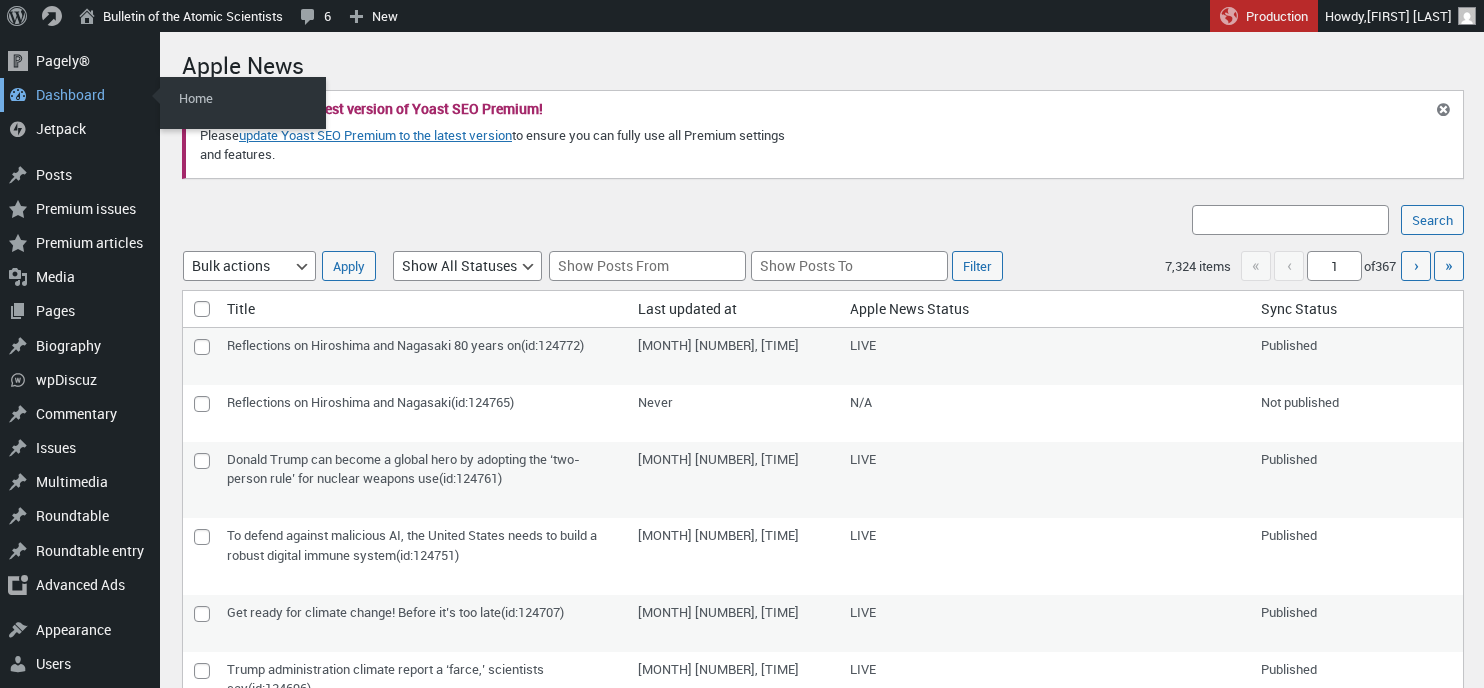 click on "Dashboard" at bounding box center [80, 95] 